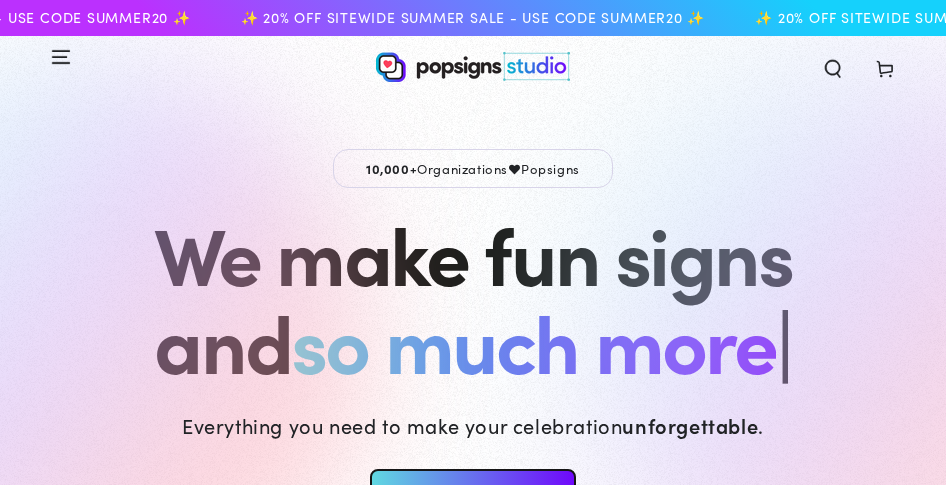 click on "✨ 20% OFF SITEWIDE SUMMER SALE - USE CODE SUMMER20 ✨ ✨ 20% OFF SITEWIDE SUMMER SALE - USE CODE SUMMER20 ✨ ✨ 20% OFF SITEWIDE SUMMER SALE - USE CODE SUMMER20 ✨
Shop All
Shop All
Shop By Product" at bounding box center [473, 4286] 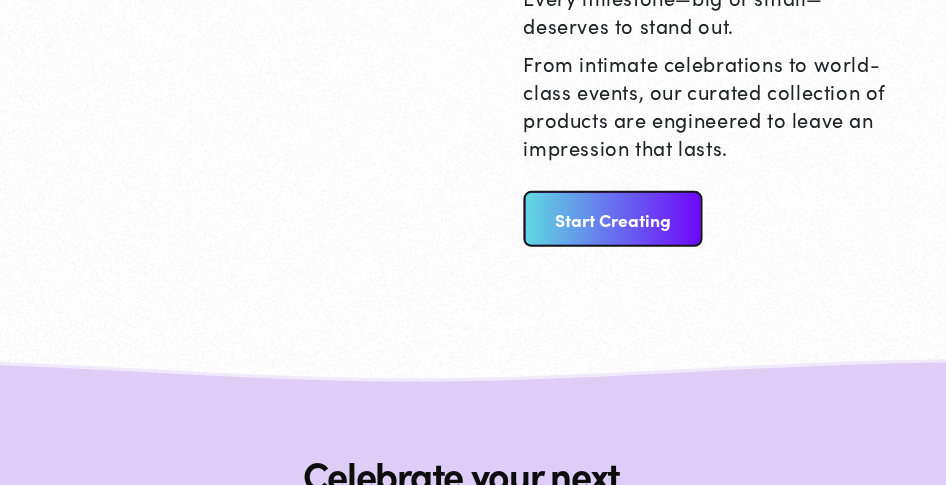 click at bounding box center (261, -59) 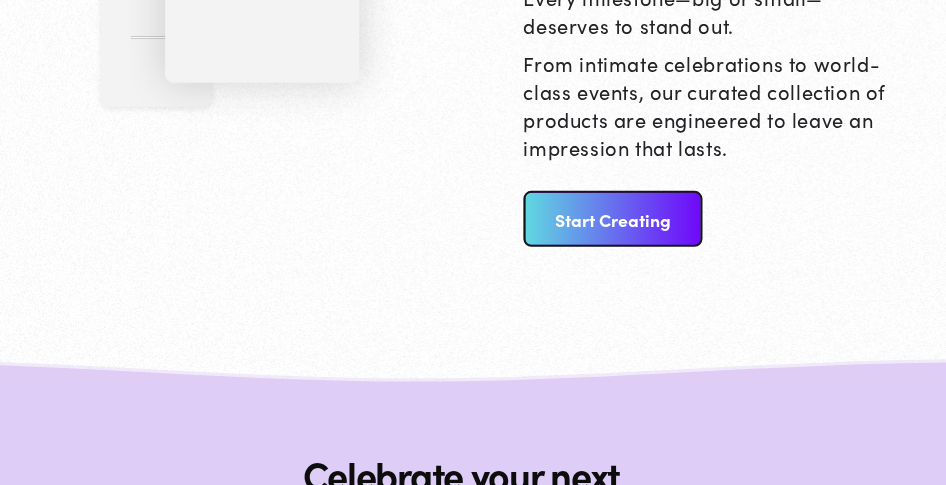 click on "This Is Your Moment— Make It Unforgettable. Every milestone—big or small—deserves to stand out.  From intimate celebrations to world-class events, our curated collection of products are engineered to leave an impression that lasts.
Start Creating" at bounding box center (684, 28) 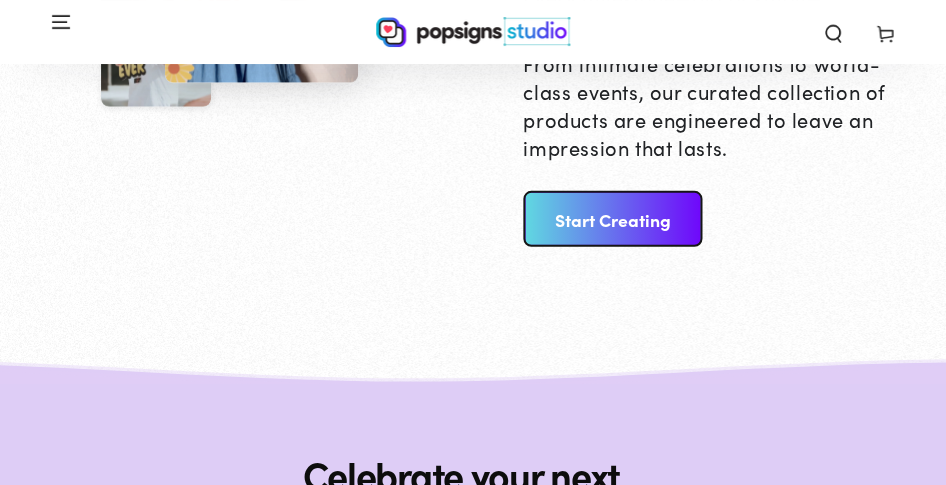 drag, startPoint x: 793, startPoint y: 133, endPoint x: 878, endPoint y: 38, distance: 127.47549 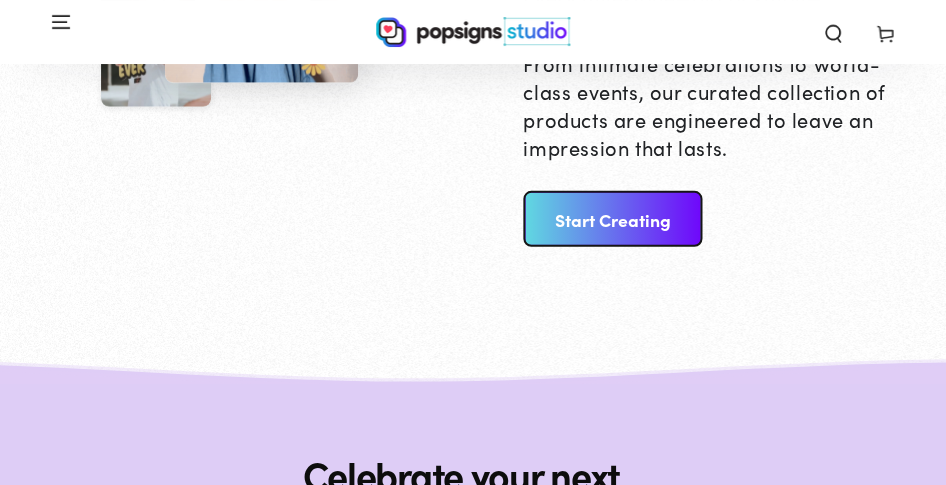 click on "From intimate celebrations to world-class events, our curated collection of products are engineered to leave an impression that lasts." at bounding box center (709, 105) 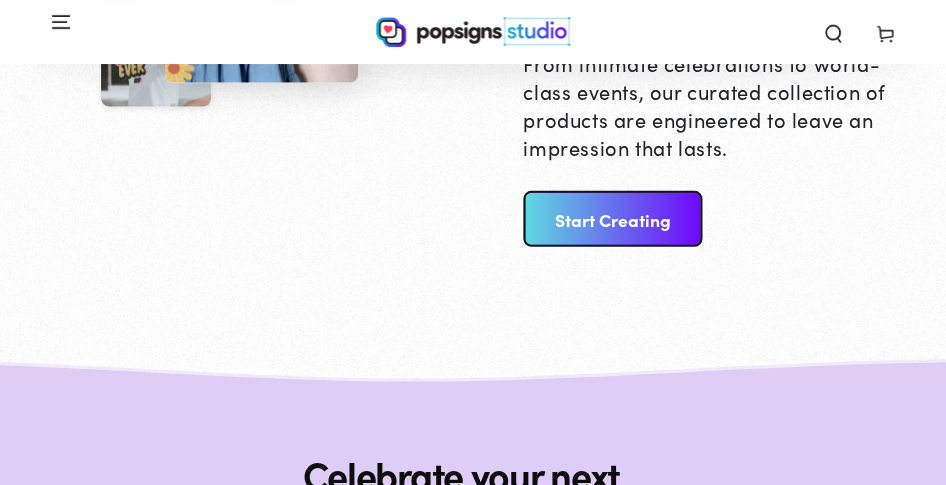 scroll, scrollTop: 2390, scrollLeft: 0, axis: vertical 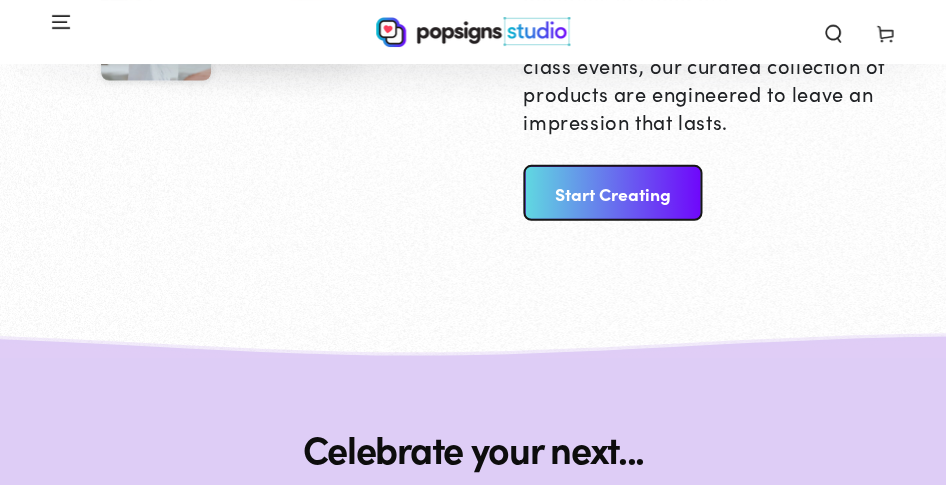 click 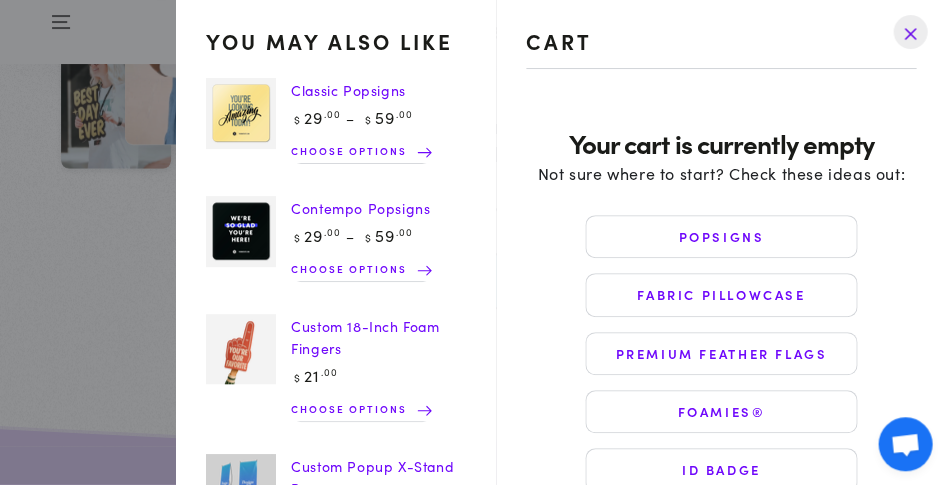 click at bounding box center (905, 446) 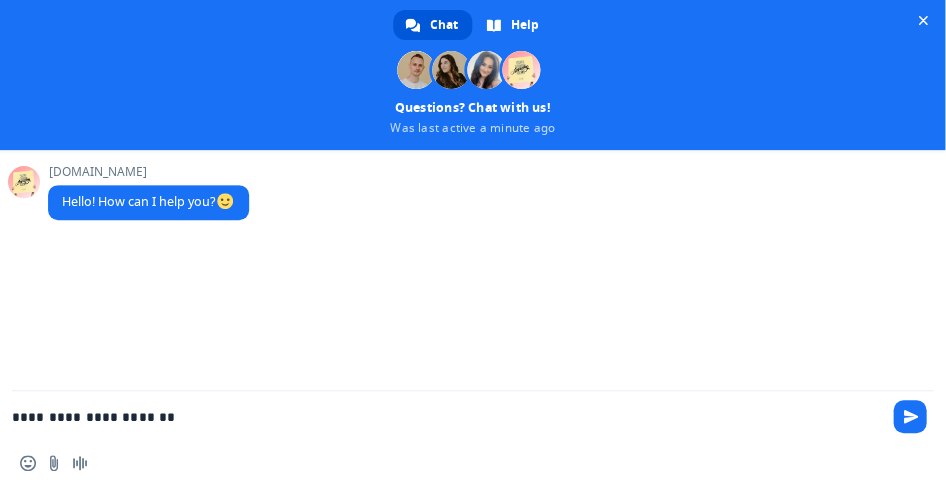 type on "**********" 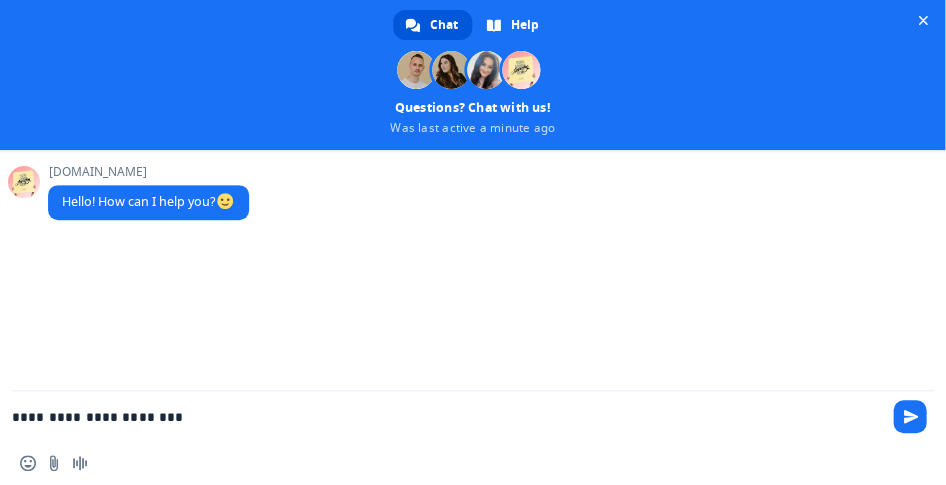 type 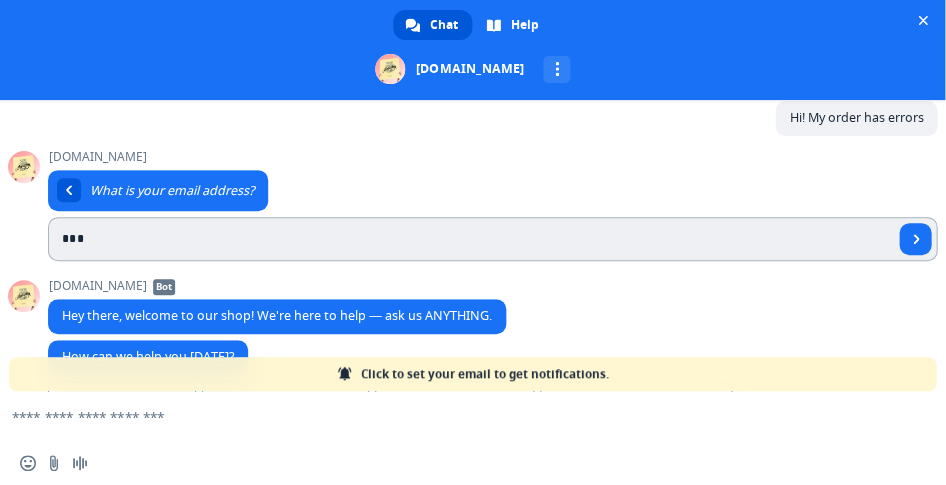 scroll, scrollTop: 204, scrollLeft: 0, axis: vertical 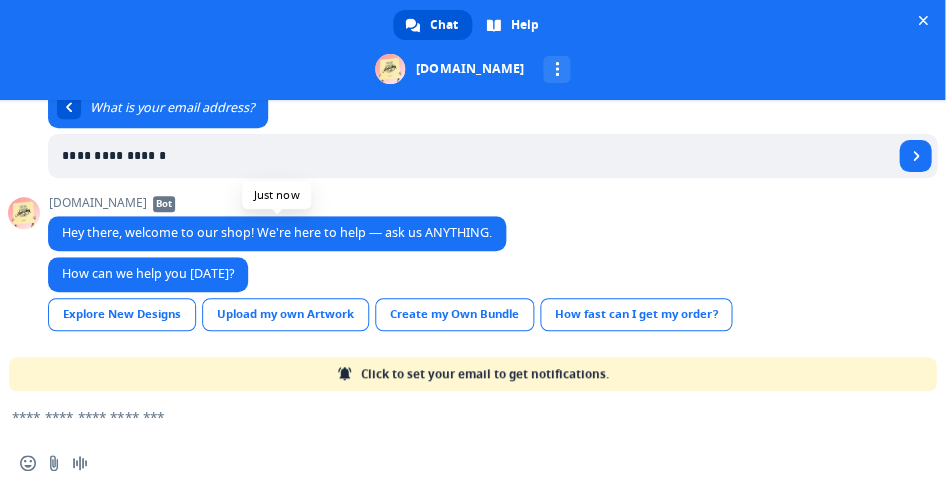 type on "**********" 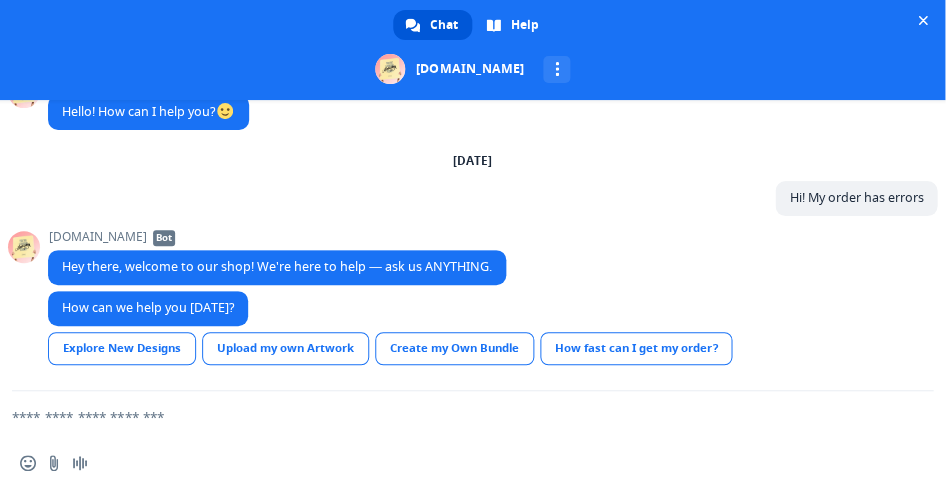 scroll, scrollTop: 41, scrollLeft: 0, axis: vertical 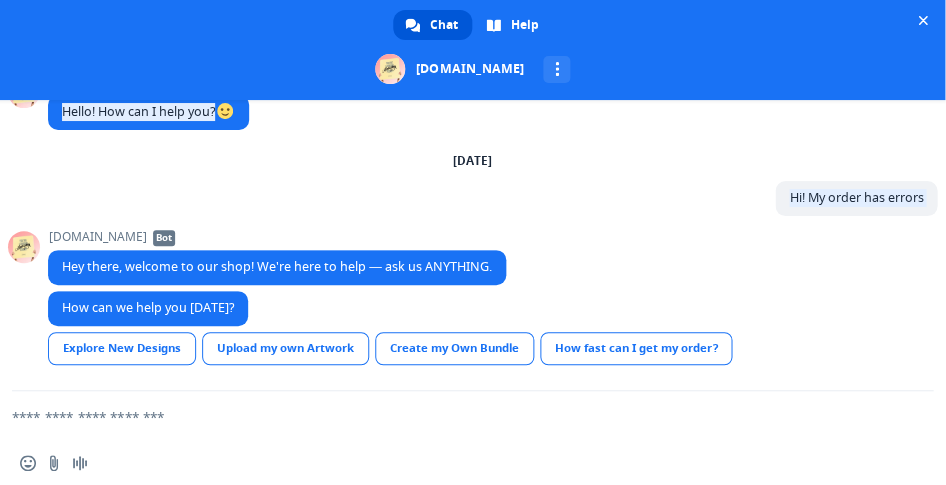 drag, startPoint x: 848, startPoint y: 265, endPoint x: 857, endPoint y: 122, distance: 143.28294 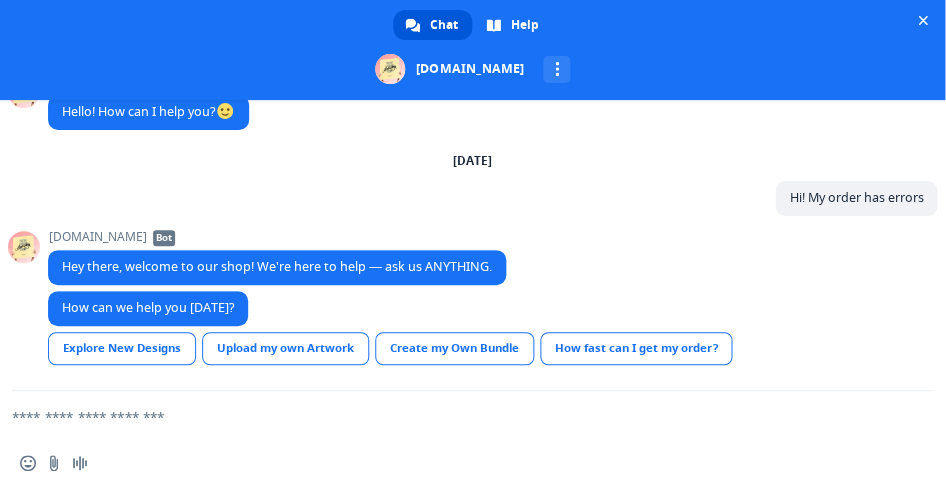 click on "Thursday, 3 July Hi! My order has errors Just now" at bounding box center [492, 191] 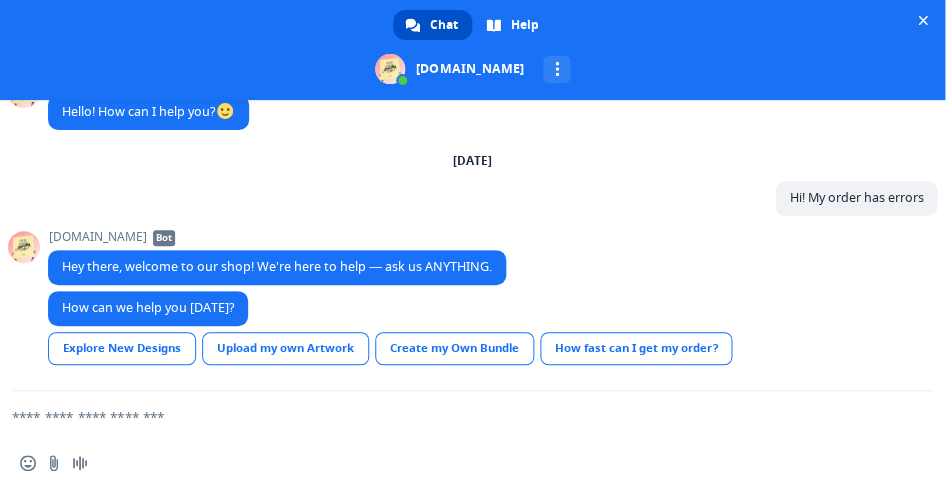 click at bounding box center [412, 25] 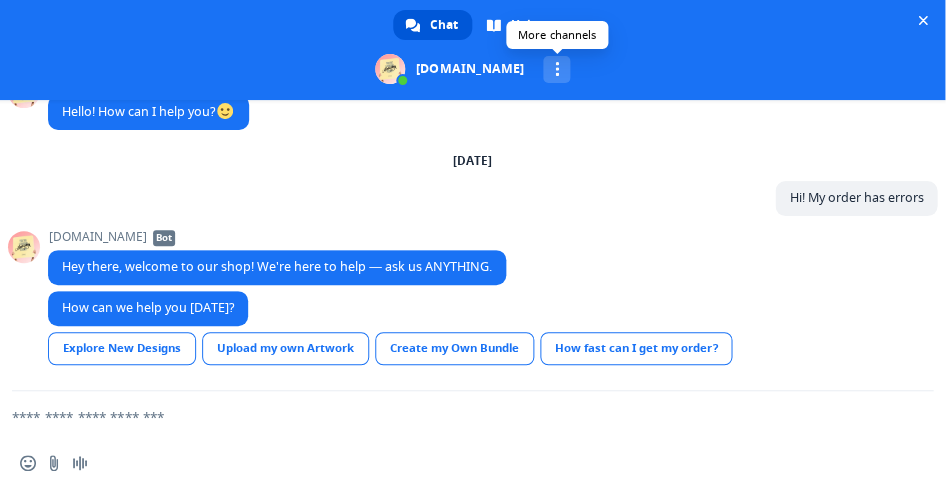 click on "More channels" at bounding box center [556, 69] 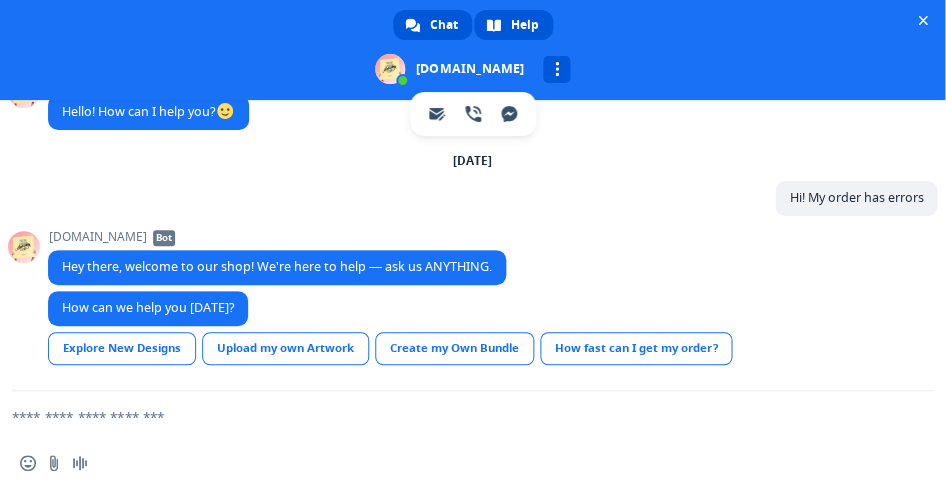 click on "Help" at bounding box center (513, 25) 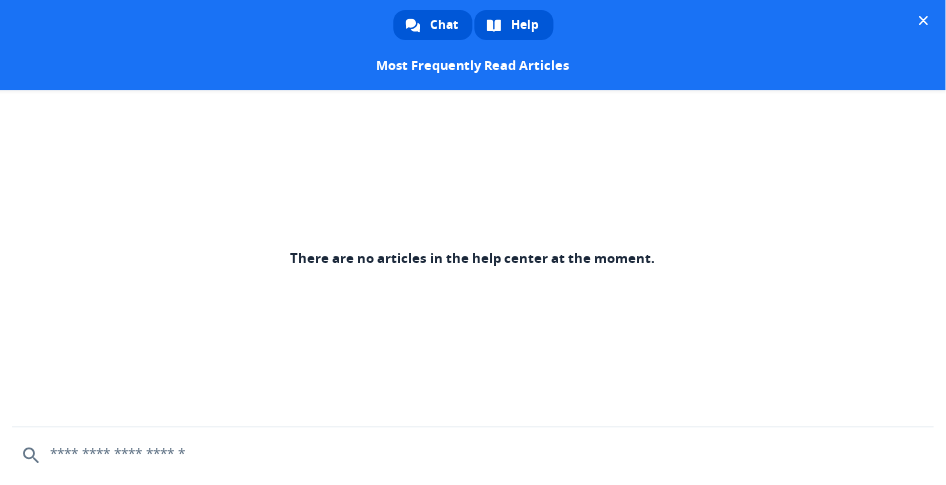 click on "Chat" at bounding box center (444, 25) 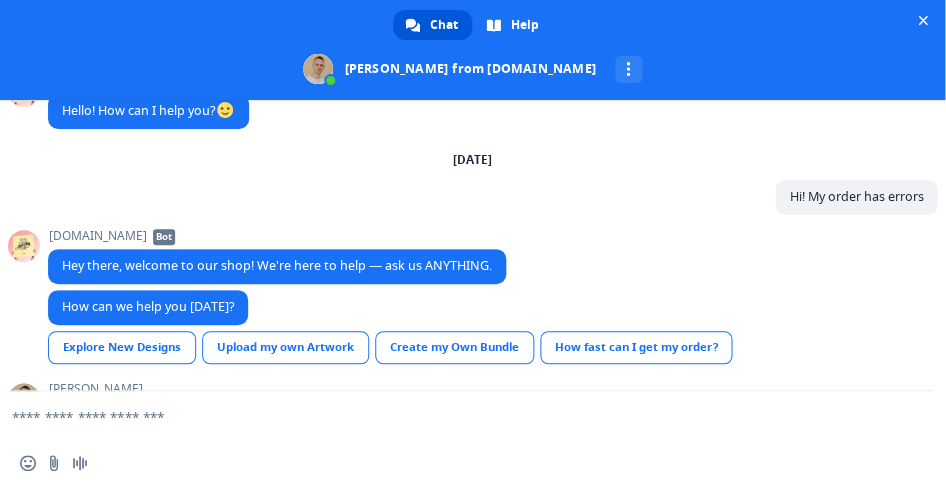 scroll, scrollTop: 110, scrollLeft: 0, axis: vertical 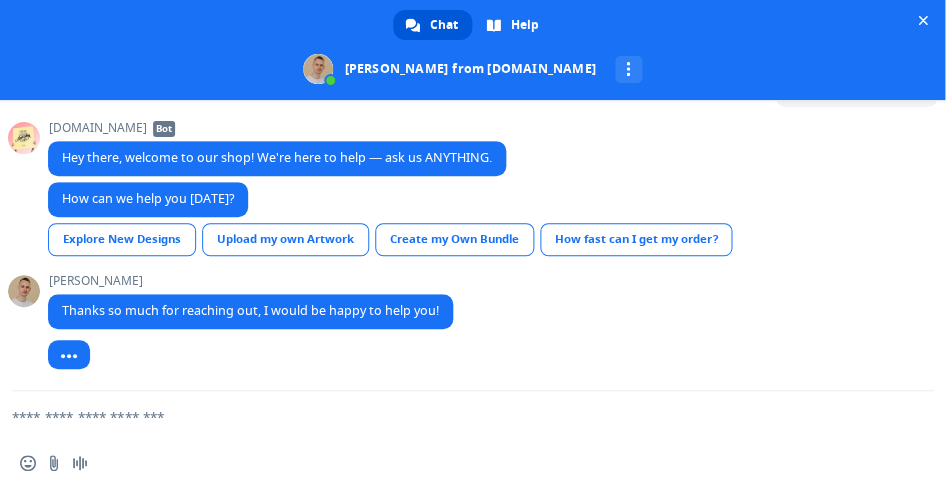 click at bounding box center (448, 416) 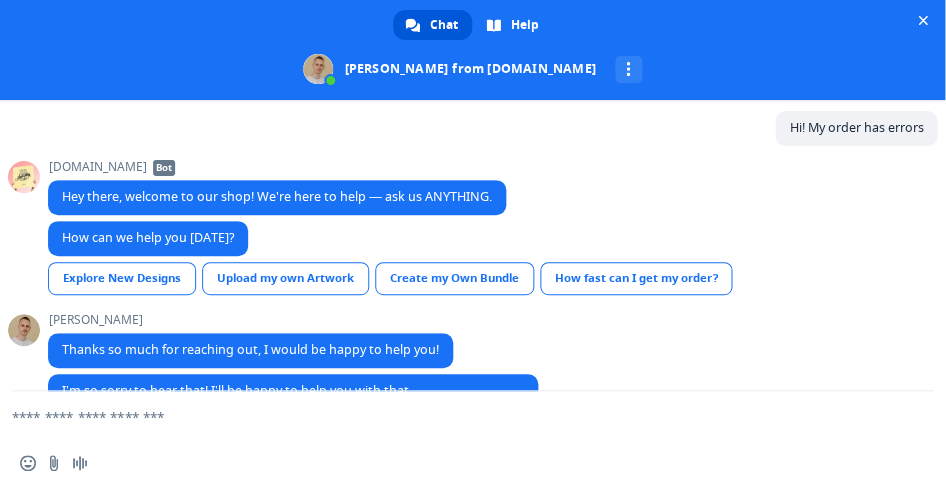scroll, scrollTop: 187, scrollLeft: 0, axis: vertical 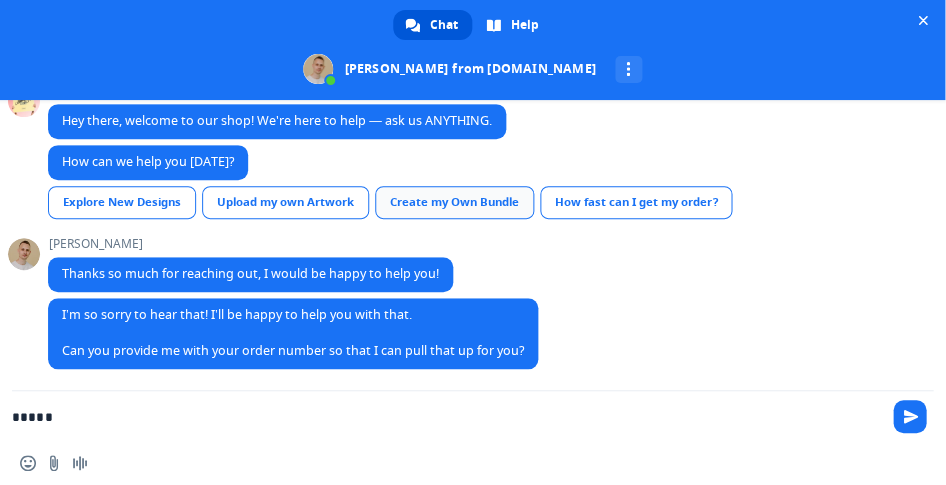 type on "******" 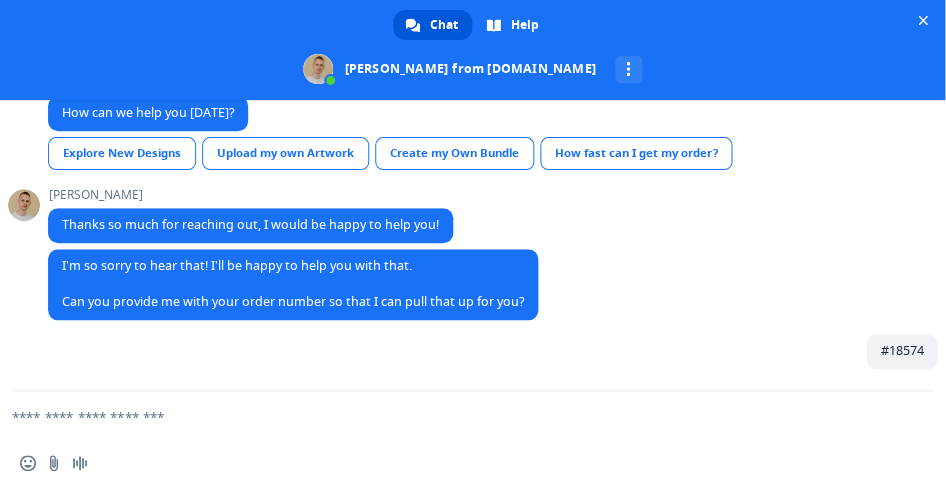 scroll, scrollTop: 236, scrollLeft: 0, axis: vertical 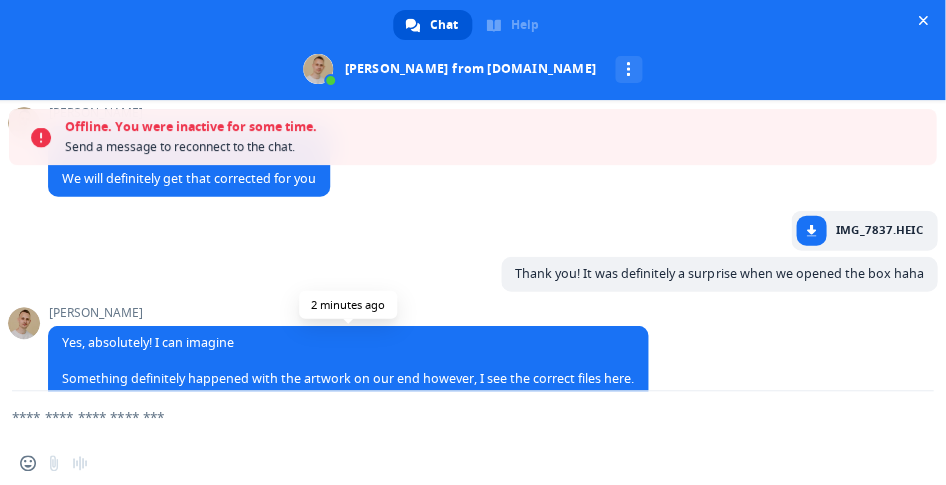click on "Offline. You were inactive for some time. Send a message to reconnect to the chat. Some of our services are not working. See our status page   for more updates. popsigns.co Hello! How can I help you?  Thursday, 3 July Hi! My order has errors 13 minutes ago popsigns.co Bot Hey there​, welcome to our shop! We're here to help — ask us ANYTHING. 13 minutes ago popsigns.co Bot How can we help you today? 13 minutes ago Explore New Designs Upload my own Artwork Create my Own Bundle How fast can I get my order? Samuel Thanks so much for reaching out, I would be happy to help you! 12 minutes ago Samuel I’m so sorry to hear that! I’ll be happy to help you with that. Can you provide me with your order number so that I can pull that up for you? 12 minutes ago #18574 12 minutes ago Samuel Thank you! One moment while I pull that up for you. 12 minutes ago Samuel I have your order pulled up now. Can you tell me about the error? 11 minutes ago 10 minutes ago 10 minutes ago Samuel Oh wow! I’m so sorry about that." at bounding box center (472, 292) 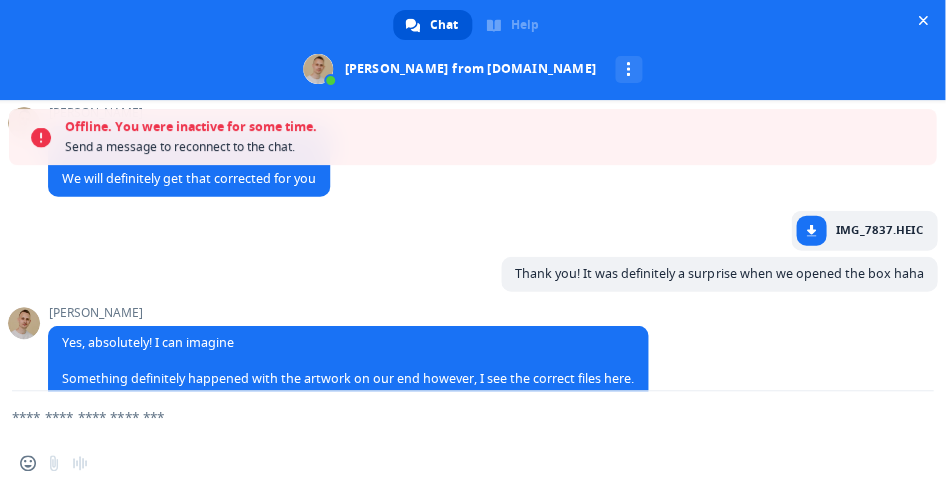 click on "Thank you! It was definitely a surprise when we opened the box haha 8 minutes ago" at bounding box center [492, 281] 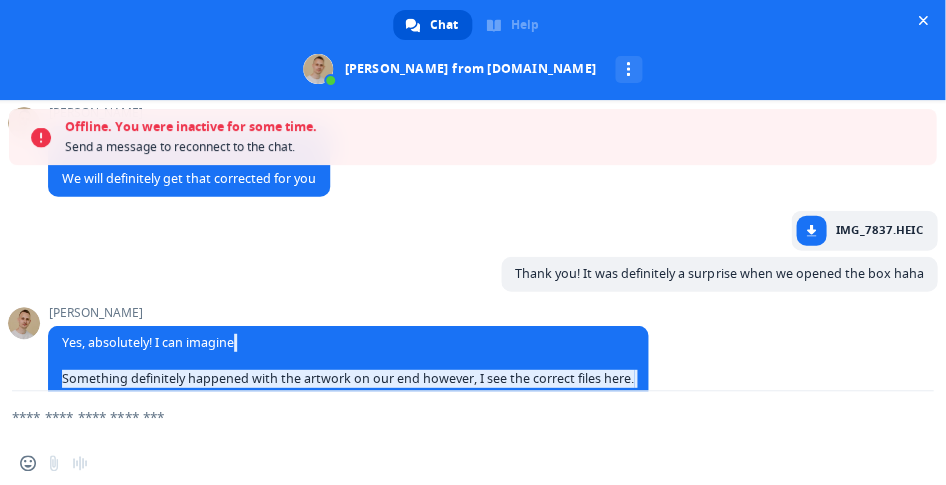 scroll, scrollTop: 928, scrollLeft: 0, axis: vertical 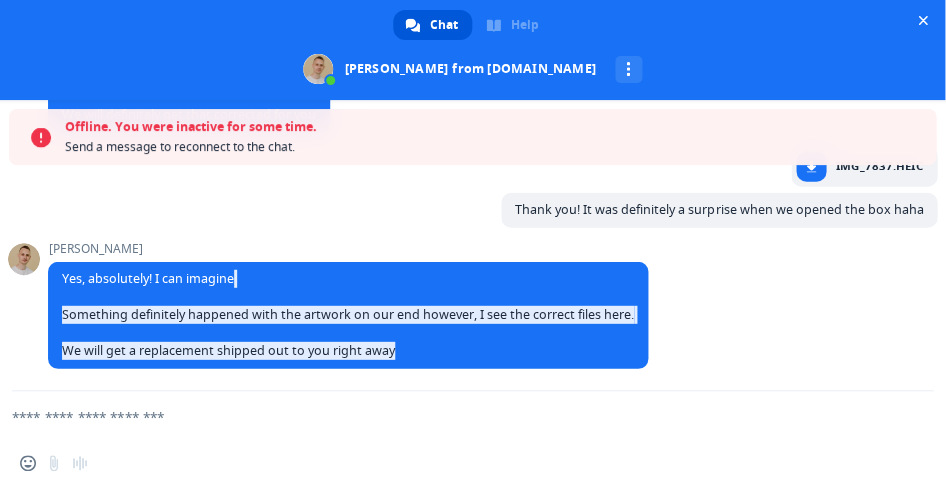 drag, startPoint x: 569, startPoint y: 363, endPoint x: 596, endPoint y: 455, distance: 95.880135 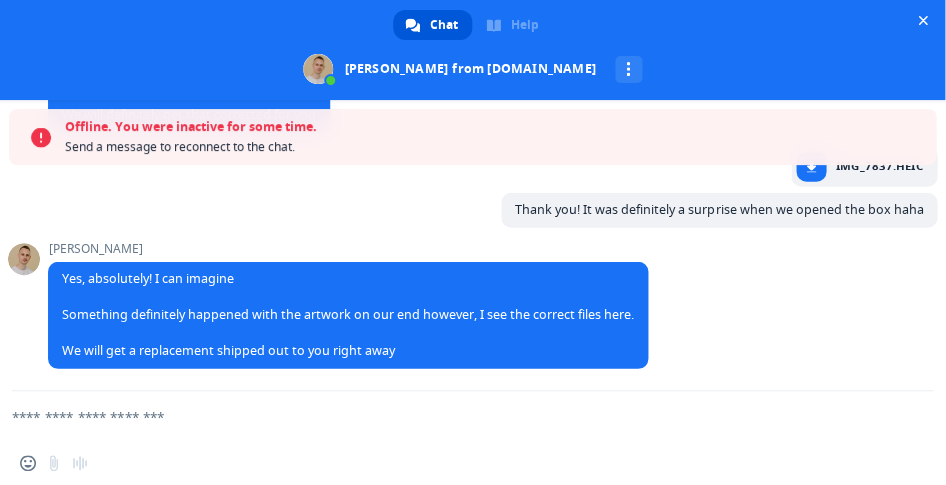 click at bounding box center (448, 416) 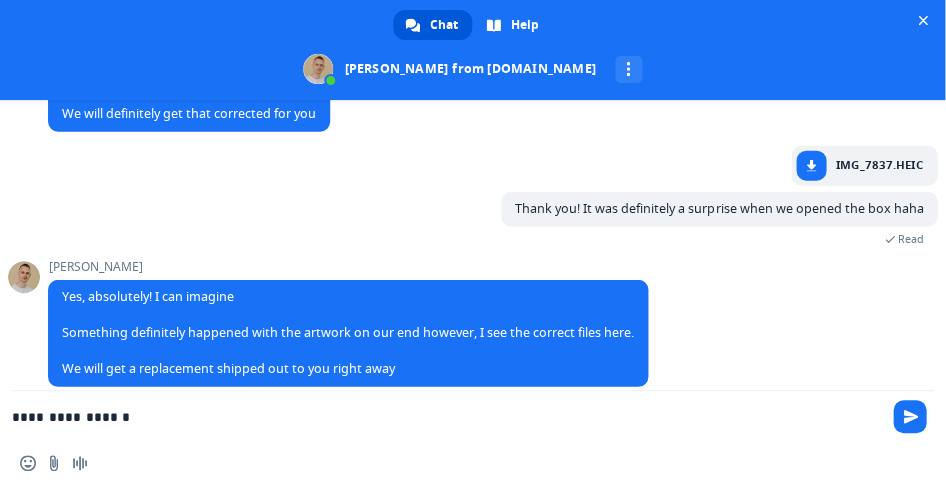 scroll, scrollTop: 881, scrollLeft: 0, axis: vertical 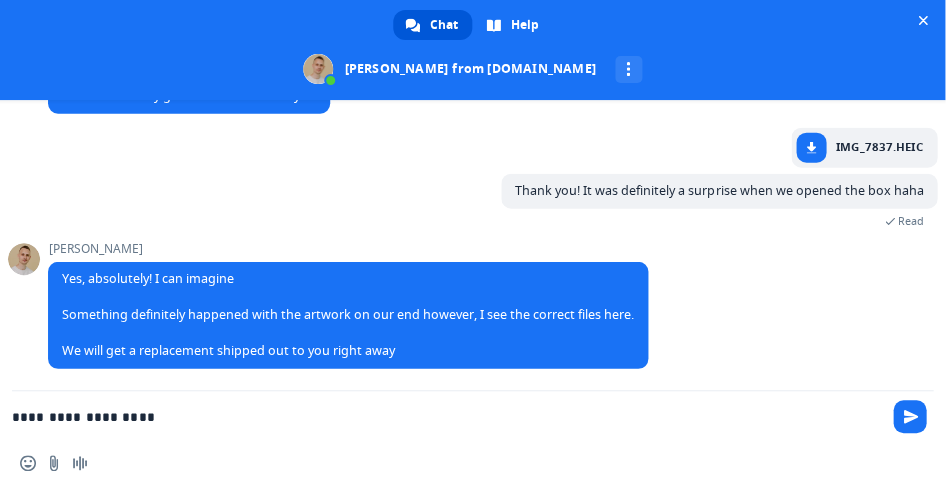 type on "**********" 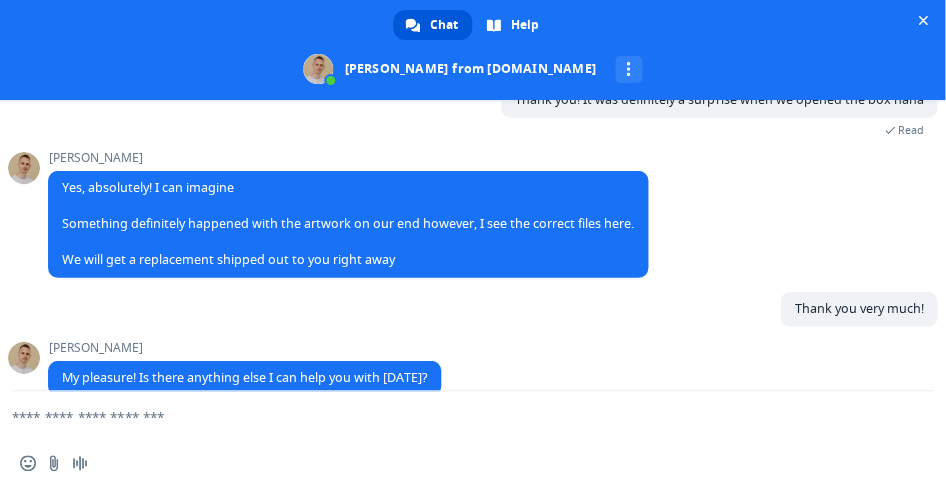 scroll, scrollTop: 999, scrollLeft: 0, axis: vertical 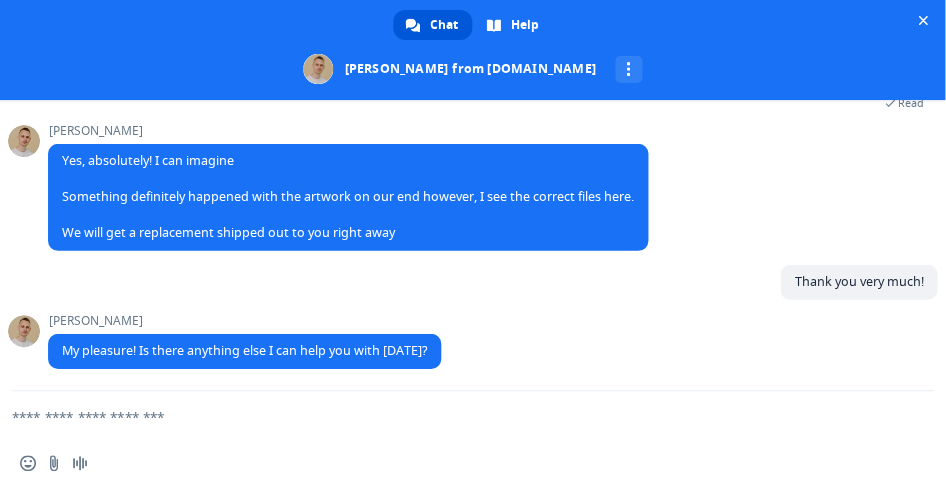 click at bounding box center [448, 416] 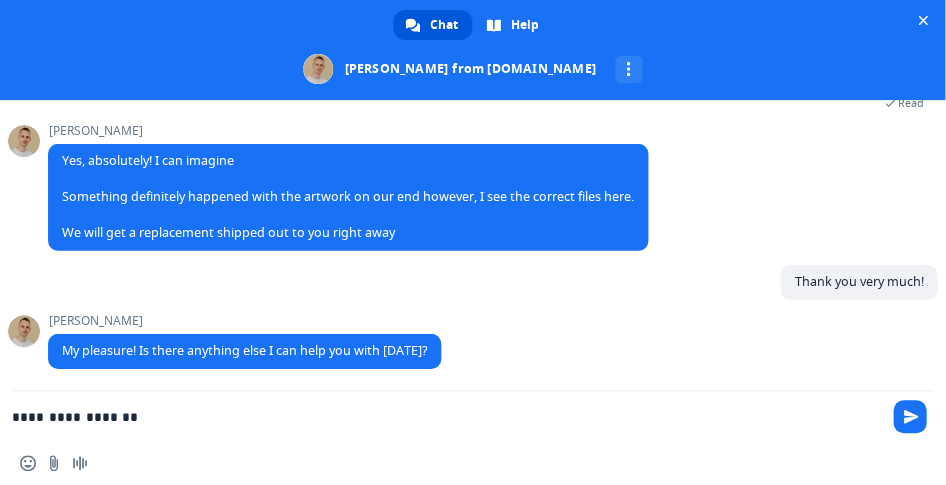 type on "**********" 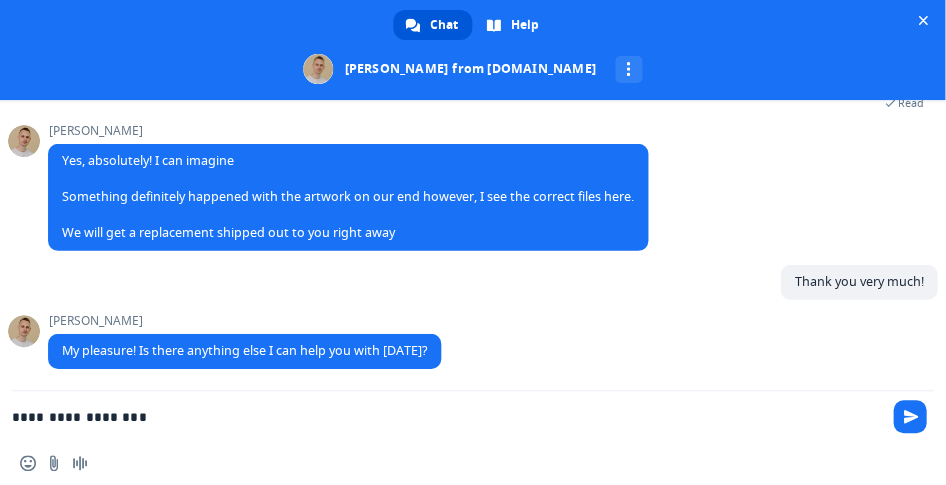 type 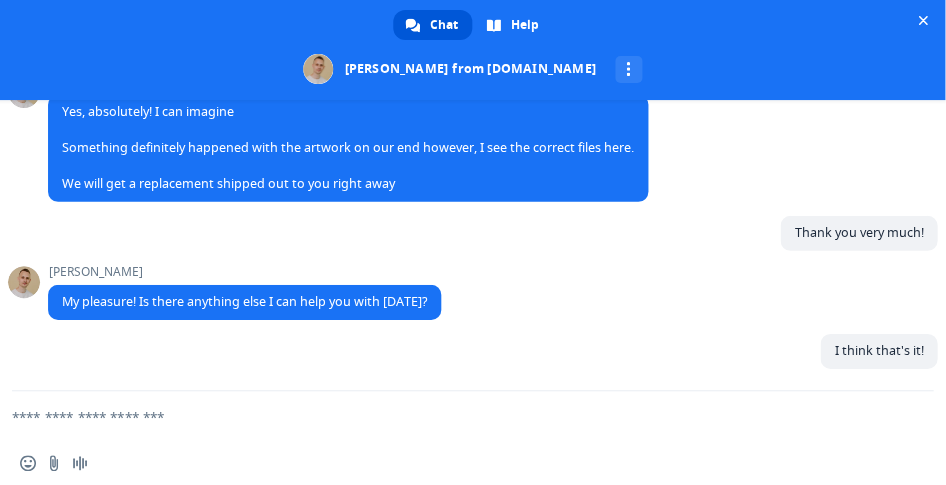 scroll, scrollTop: 1048, scrollLeft: 0, axis: vertical 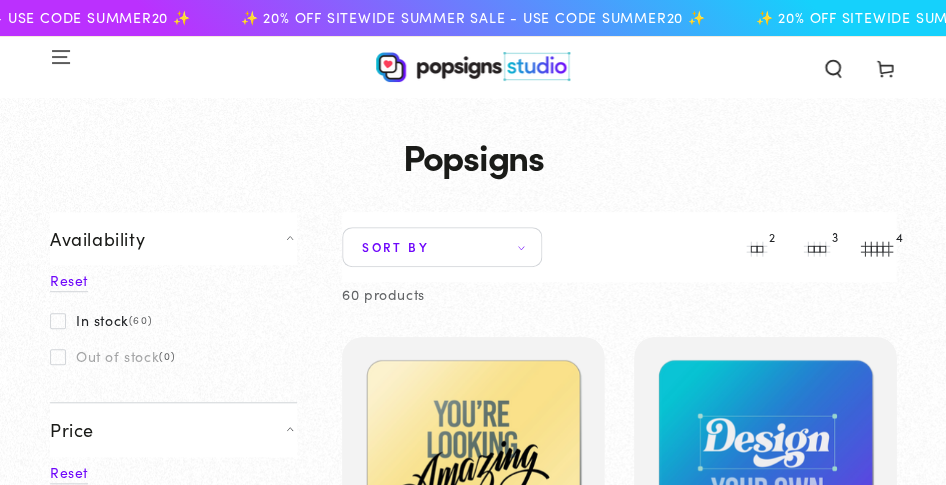 click 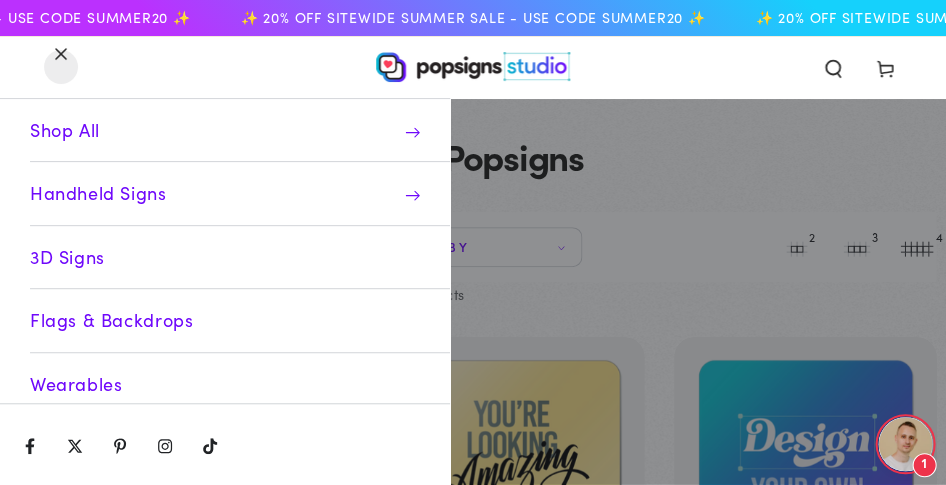 scroll, scrollTop: 305, scrollLeft: 0, axis: vertical 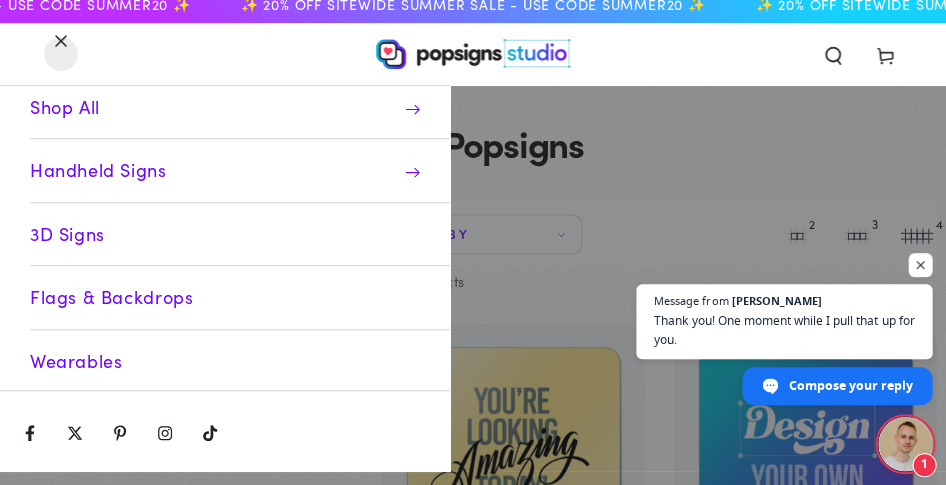 drag, startPoint x: 14, startPoint y: 295, endPoint x: 152, endPoint y: 489, distance: 238.07562 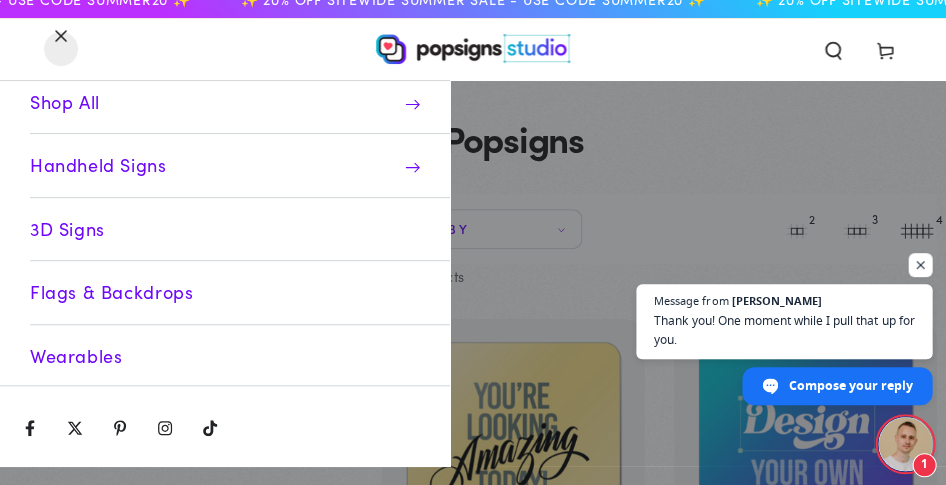 click on "Facebook
Twitter
Pinterest
Instagram
TikTok" at bounding box center [225, 425] 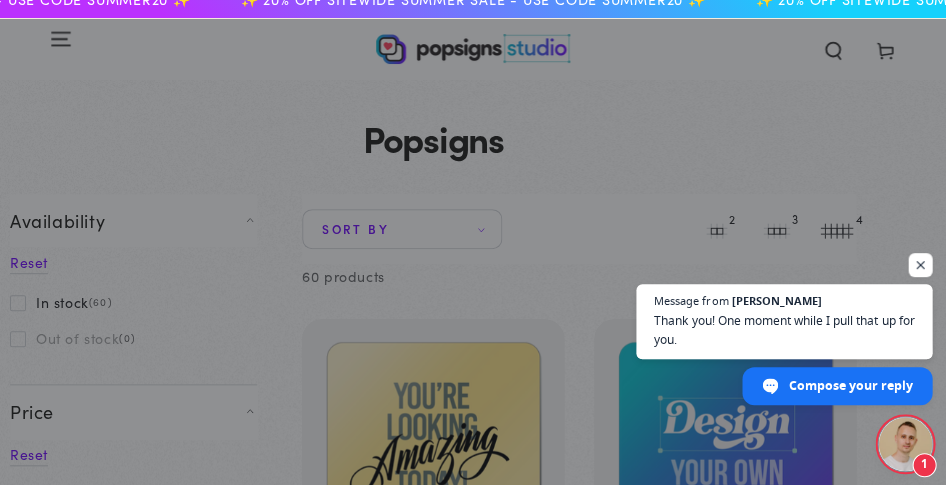 scroll, scrollTop: 0, scrollLeft: 0, axis: both 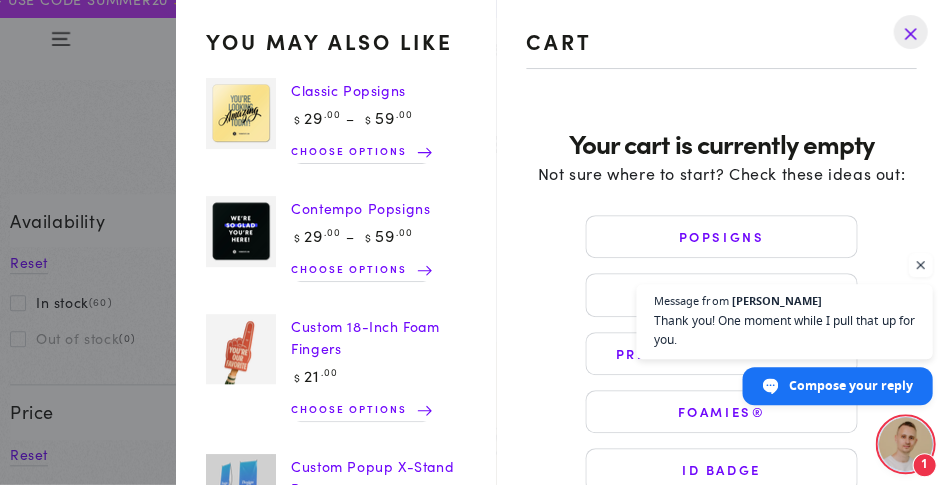 click at bounding box center (241, 231) 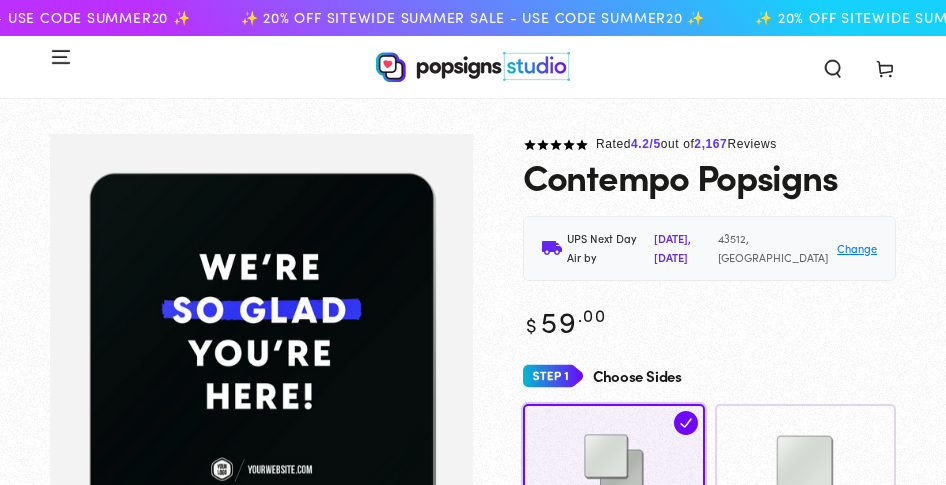 scroll, scrollTop: 0, scrollLeft: 0, axis: both 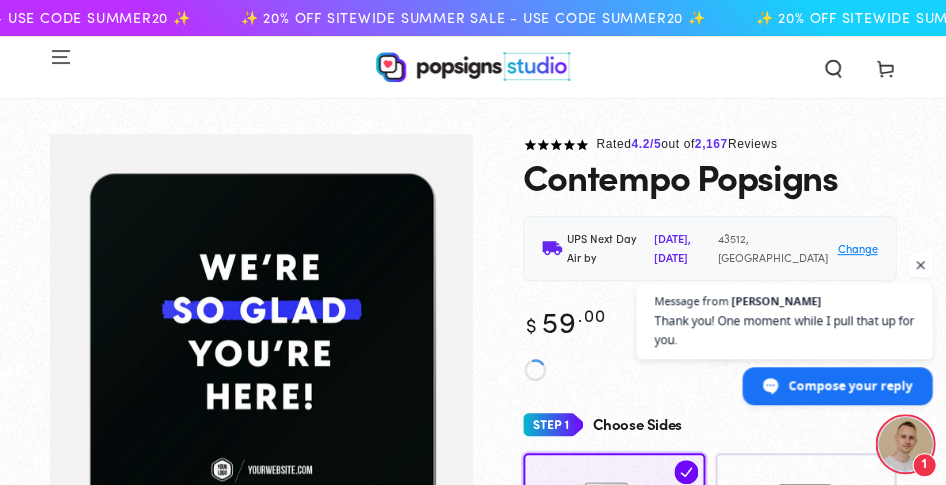 click at bounding box center (261, 348) 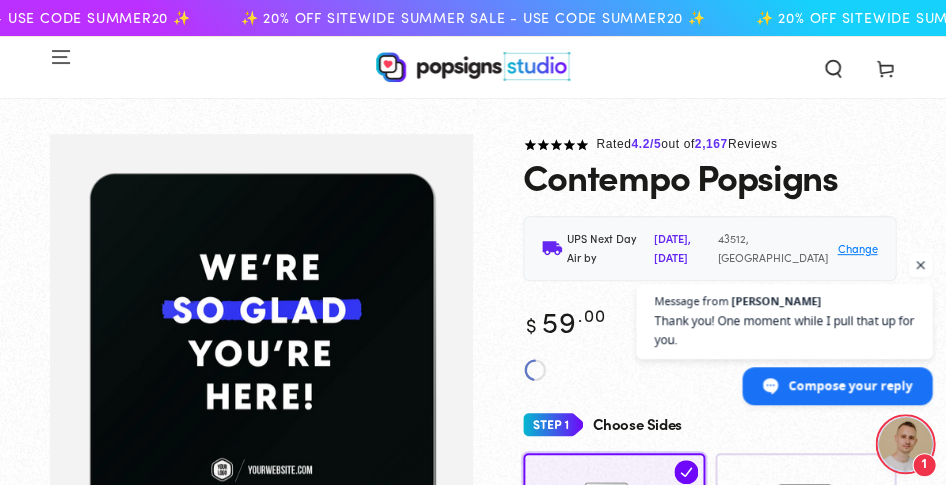 scroll, scrollTop: 305, scrollLeft: 0, axis: vertical 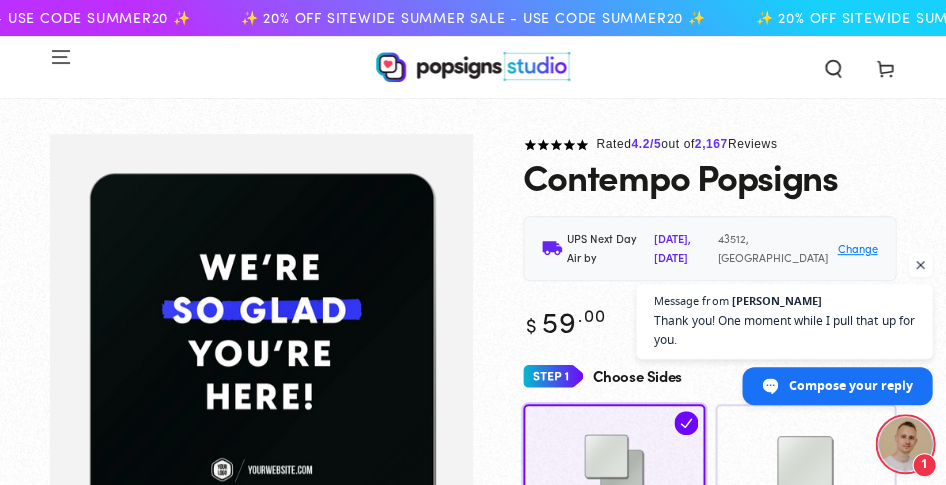 click at bounding box center (261, 348) 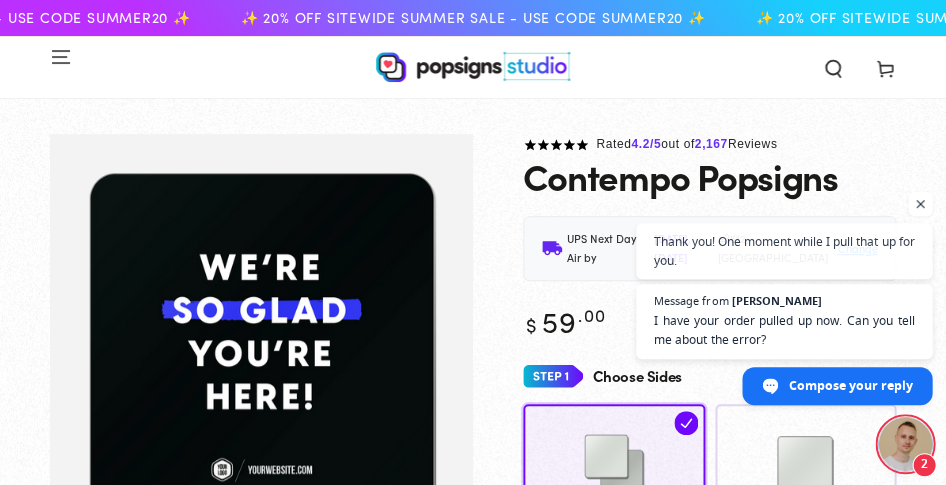 scroll, scrollTop: 308, scrollLeft: 0, axis: vertical 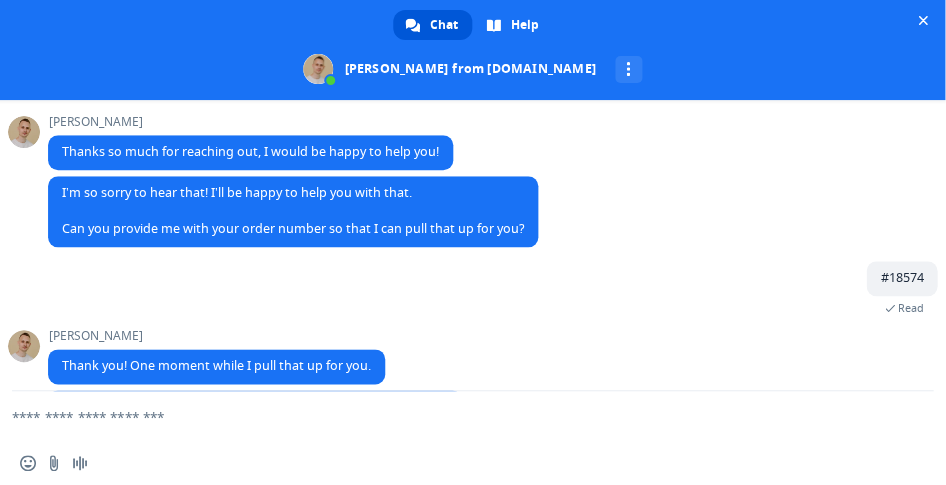 click at bounding box center (448, 416) 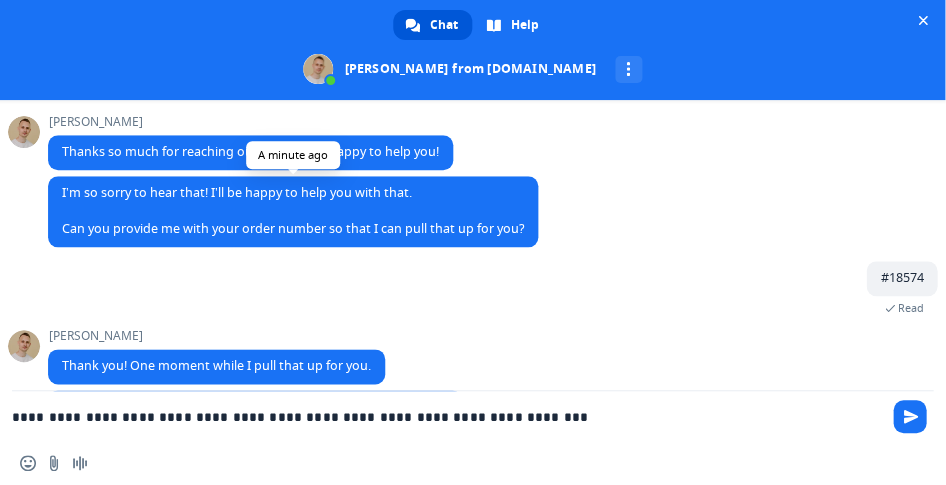 type on "**********" 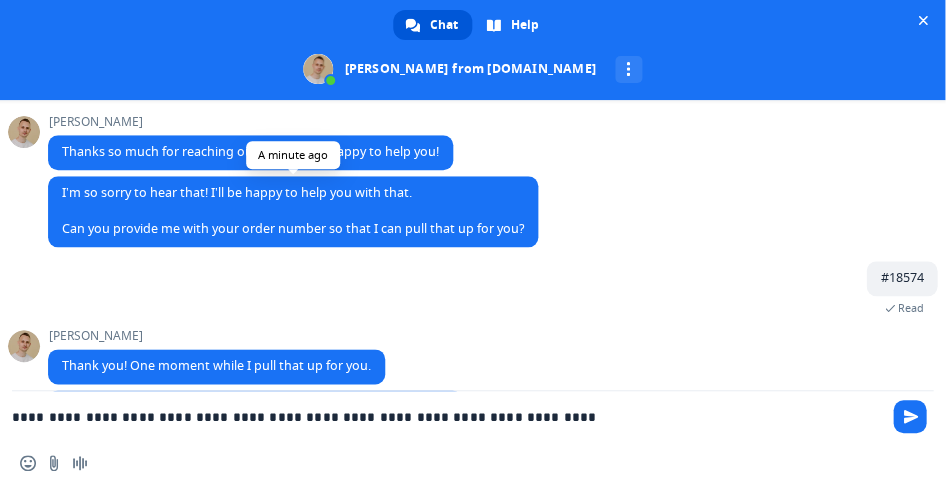 type 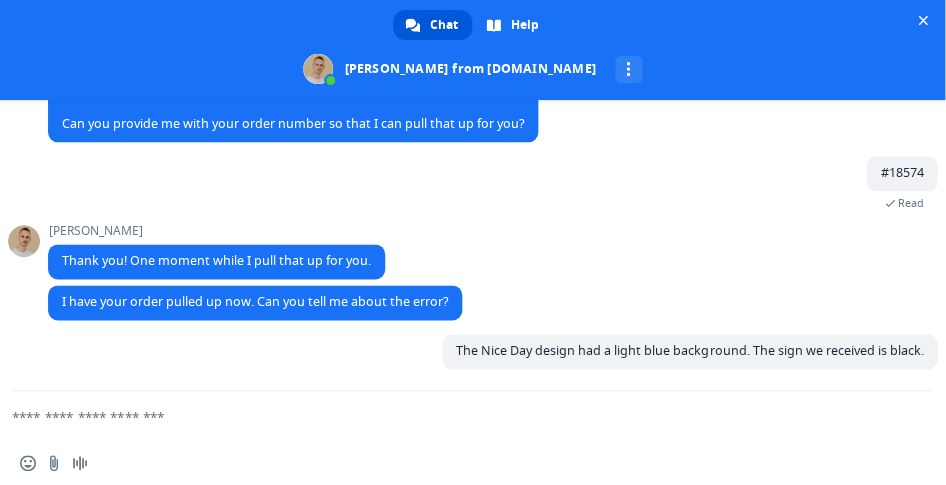 scroll, scrollTop: 395, scrollLeft: 0, axis: vertical 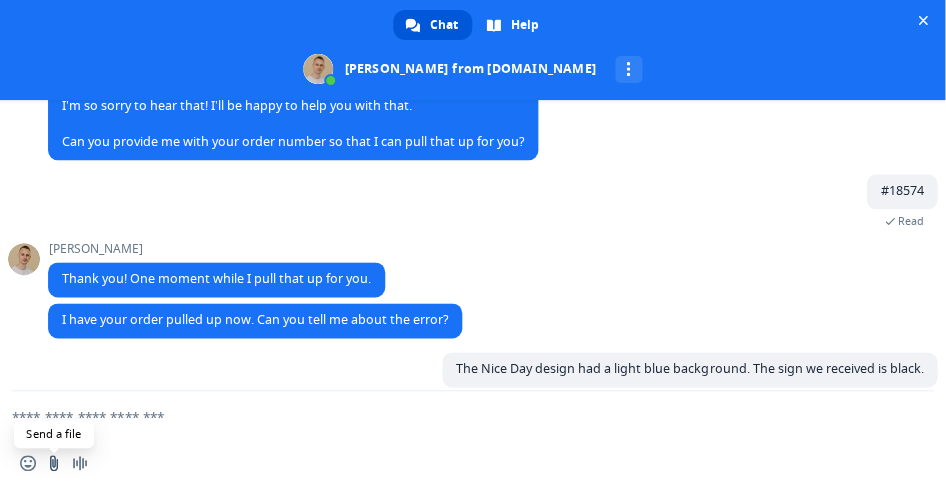 click at bounding box center (54, 463) 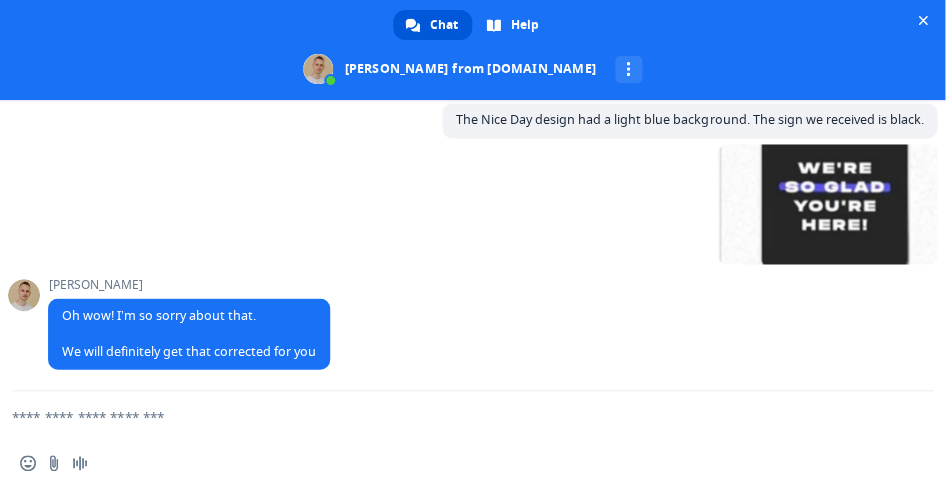 scroll, scrollTop: 626, scrollLeft: 0, axis: vertical 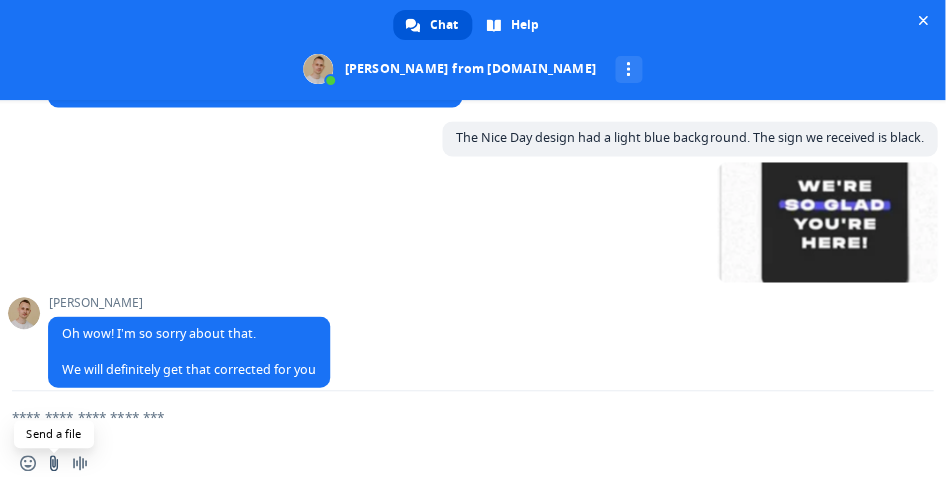 click at bounding box center (54, 463) 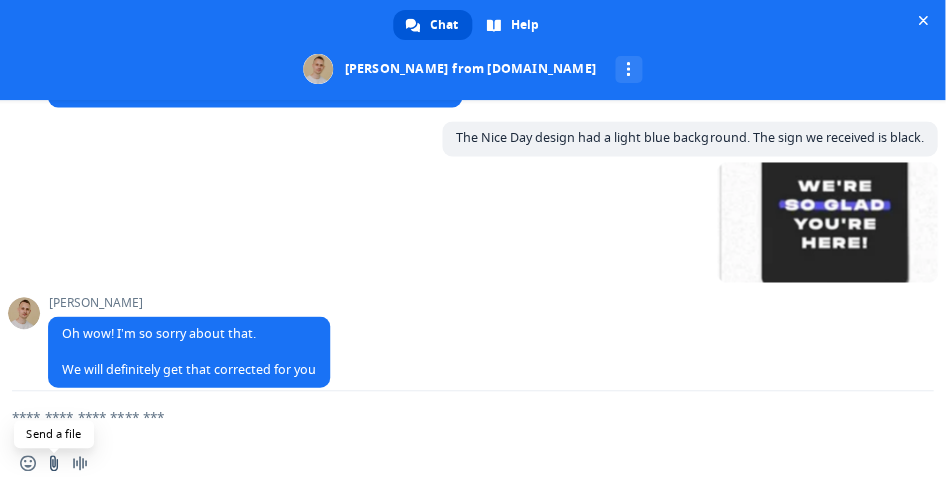 type on "**********" 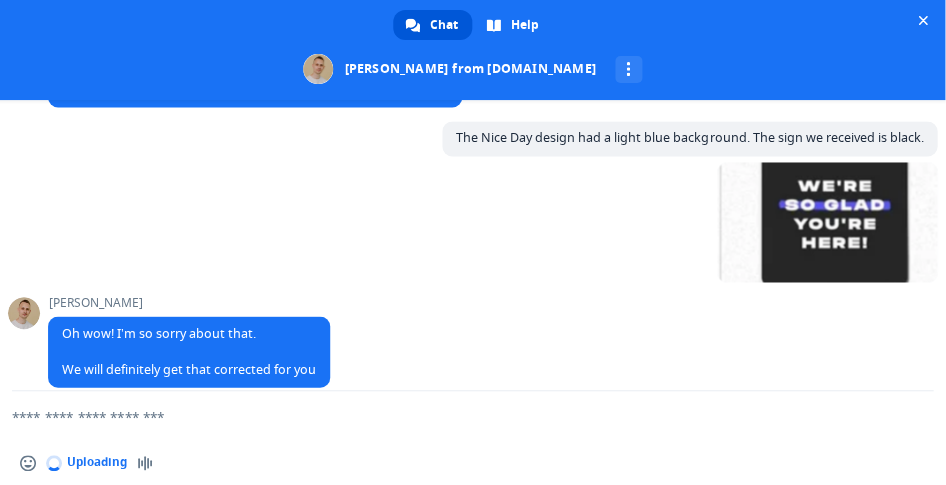 type 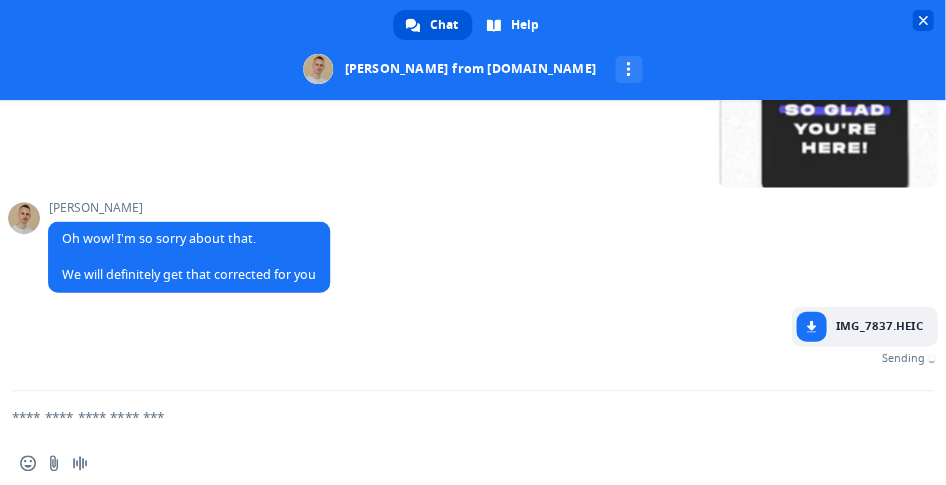 scroll, scrollTop: 699, scrollLeft: 0, axis: vertical 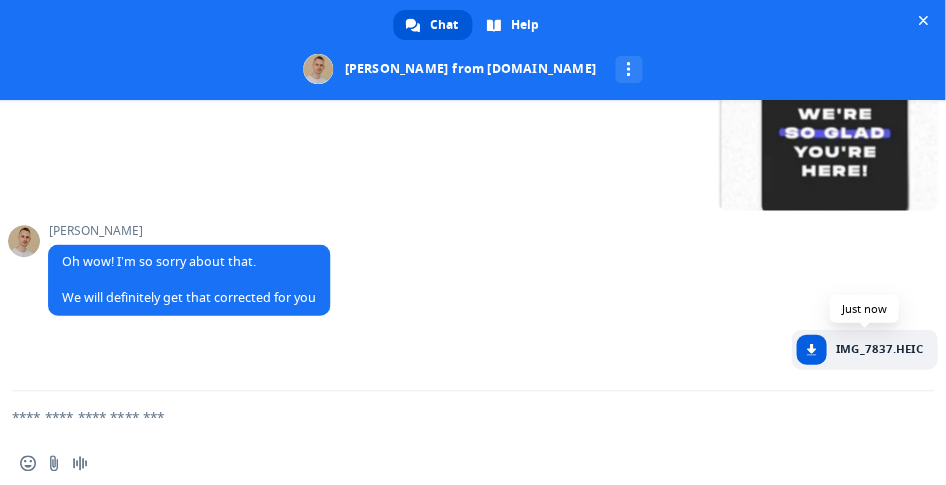 click at bounding box center [811, 349] 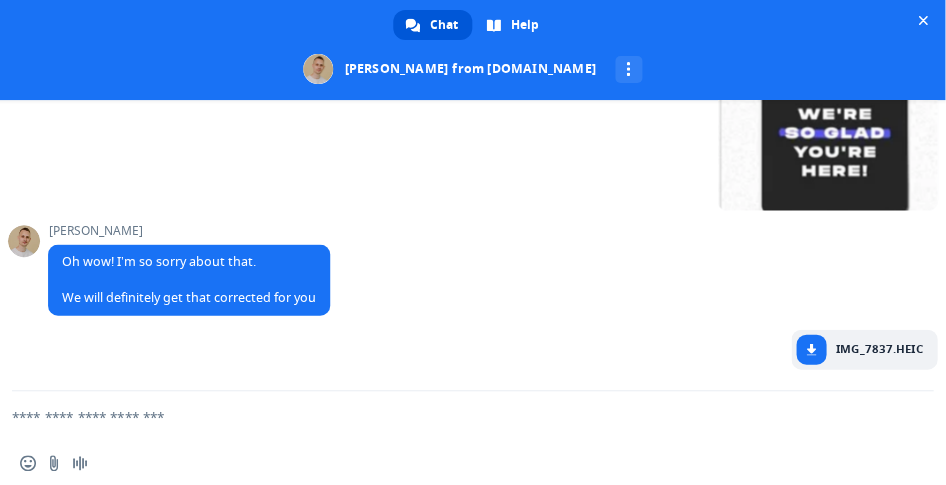 drag, startPoint x: 838, startPoint y: 483, endPoint x: 300, endPoint y: 149, distance: 633.2456 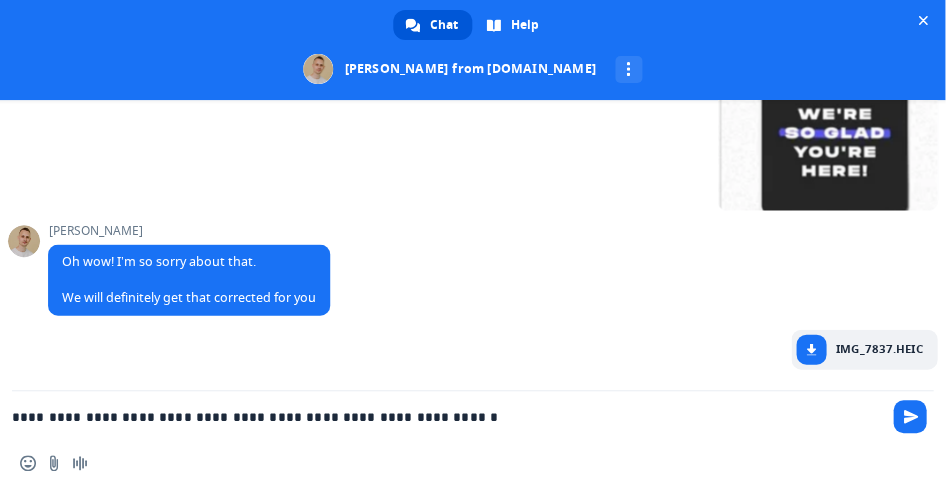 type on "**********" 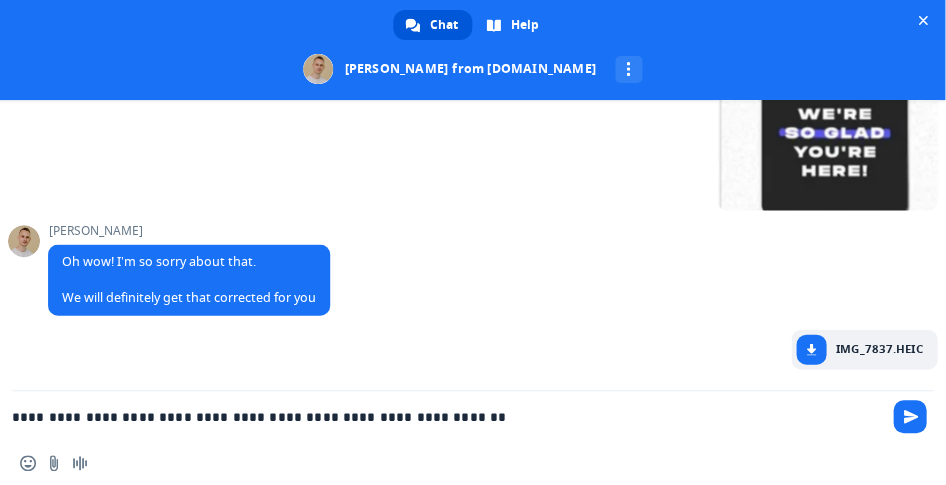 type 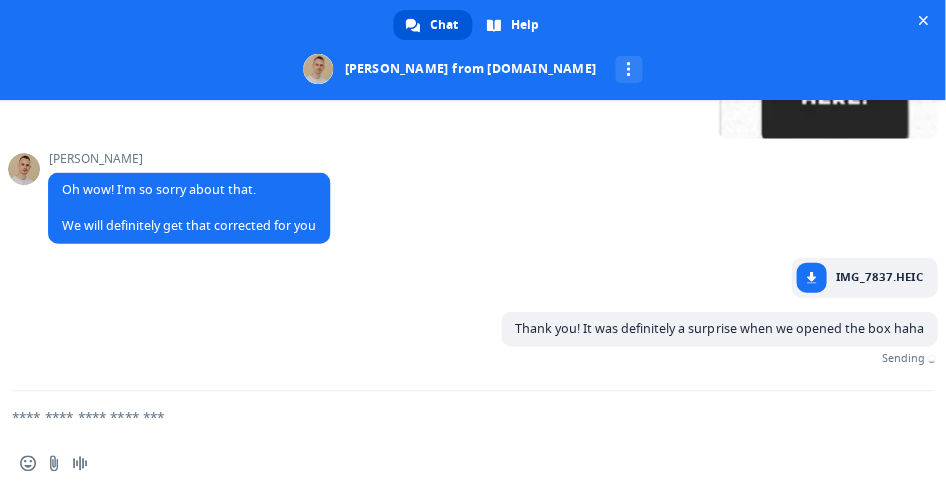 scroll, scrollTop: 740, scrollLeft: 0, axis: vertical 